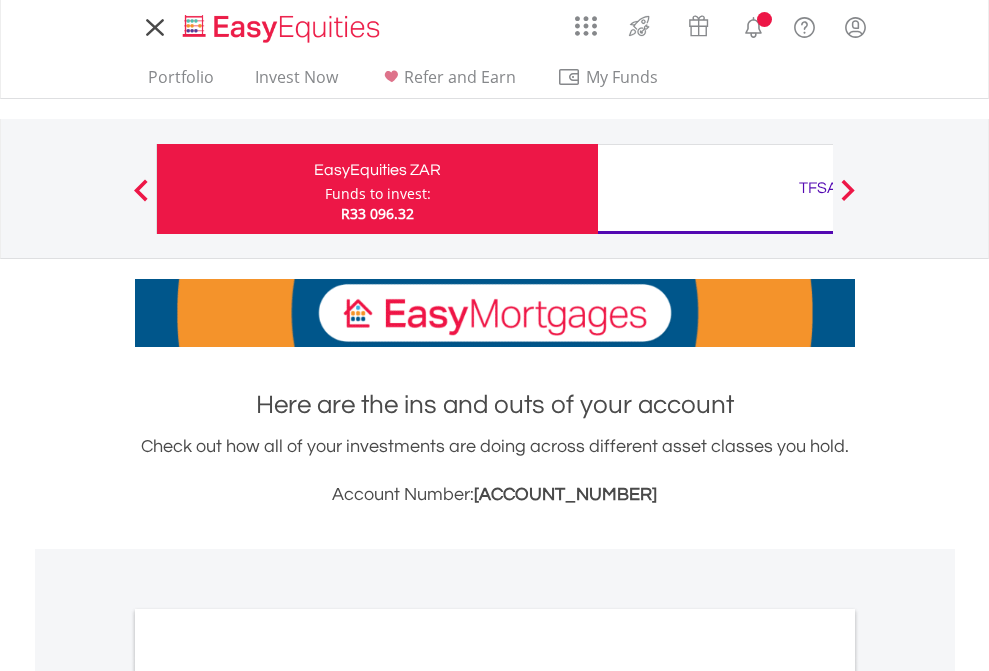scroll, scrollTop: 0, scrollLeft: 0, axis: both 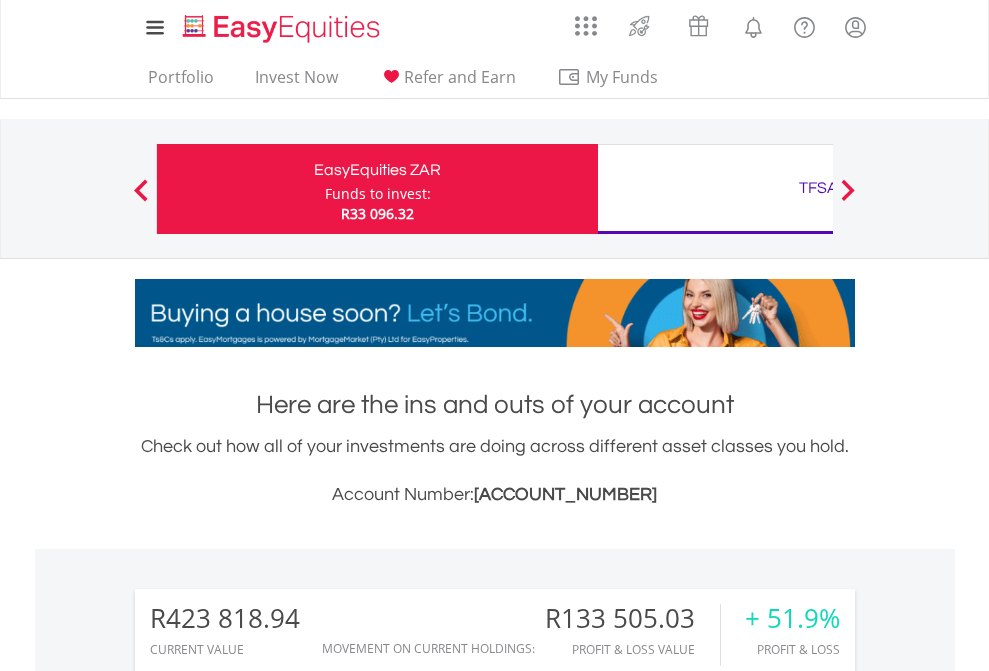click on "Funds to invest:" at bounding box center [378, 194] 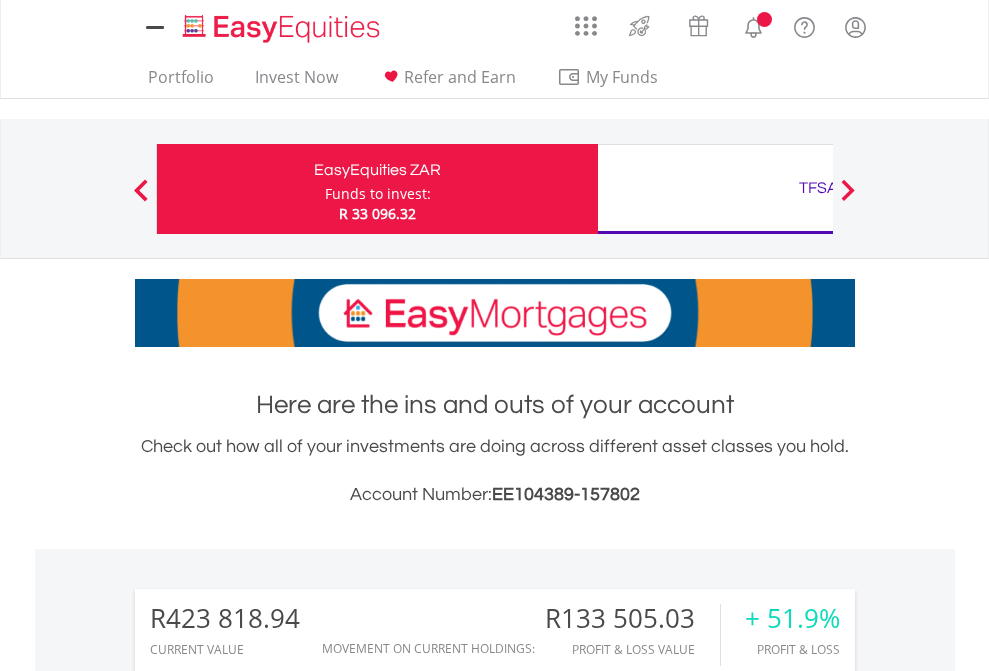 scroll, scrollTop: 0, scrollLeft: 0, axis: both 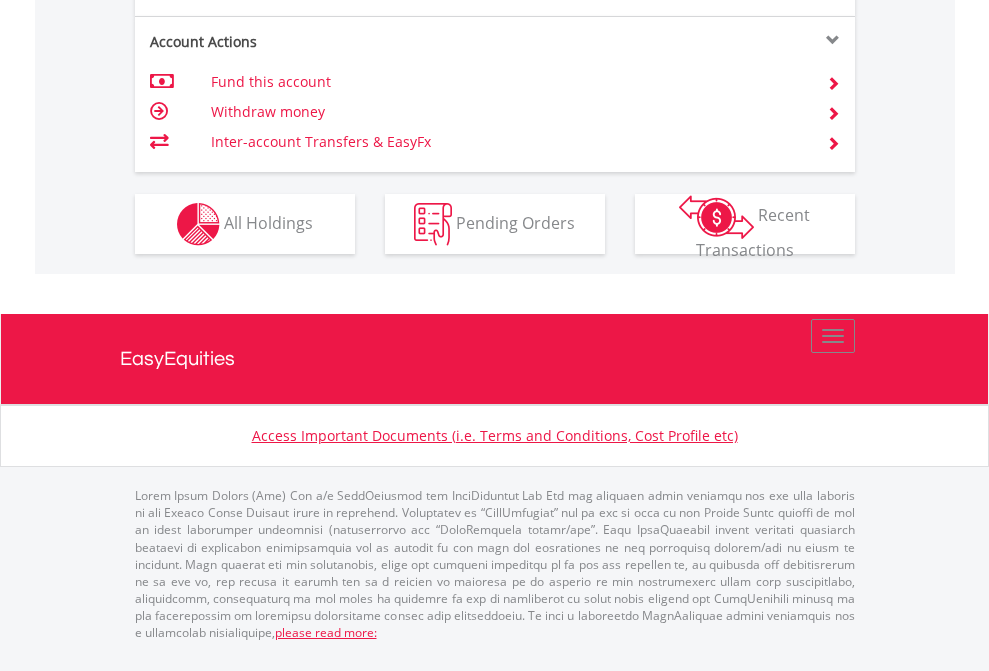 click on "Investment types" at bounding box center (706, -337) 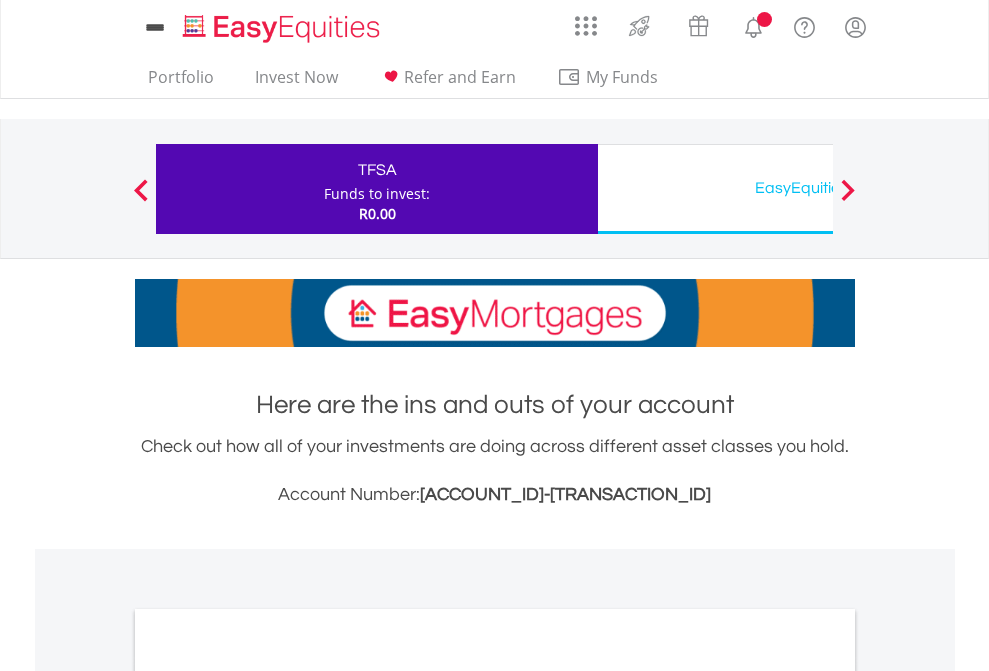 scroll, scrollTop: 0, scrollLeft: 0, axis: both 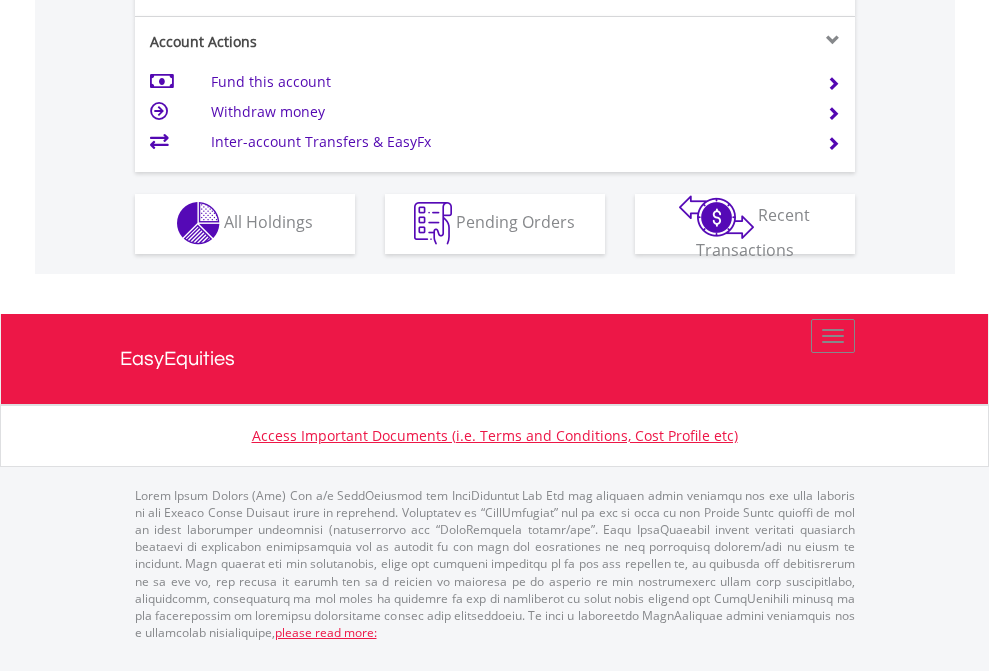 click on "Investment types" at bounding box center (706, -353) 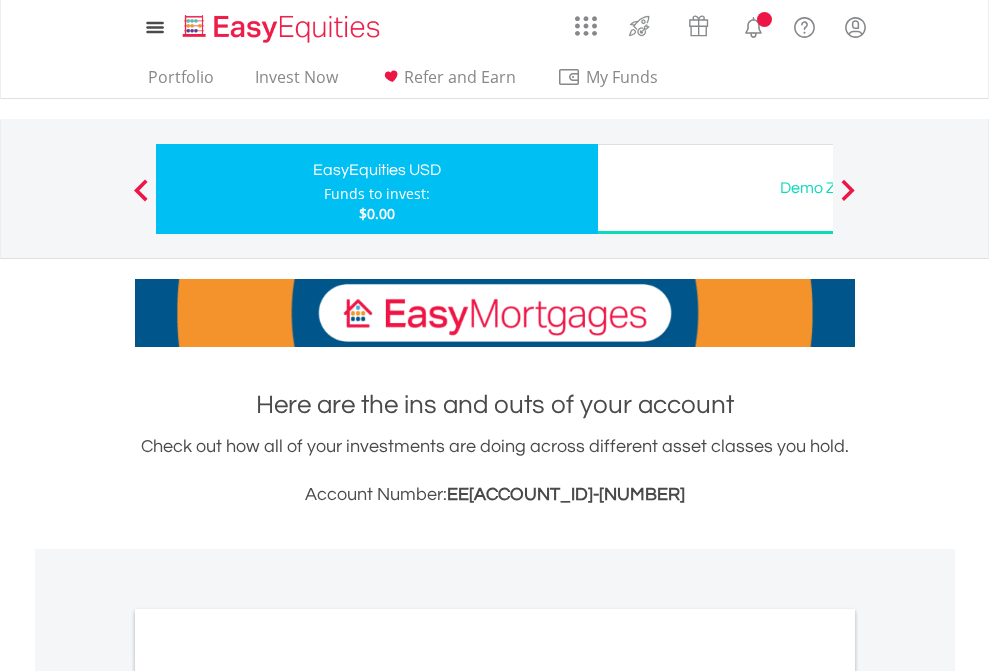 scroll, scrollTop: 0, scrollLeft: 0, axis: both 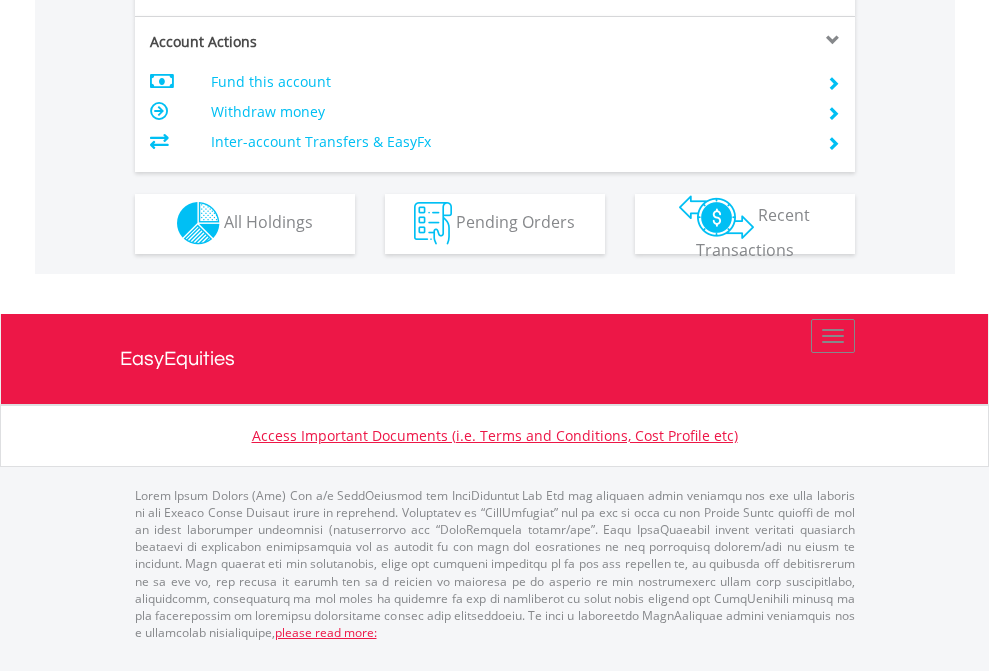 click on "Investment types" at bounding box center [706, -353] 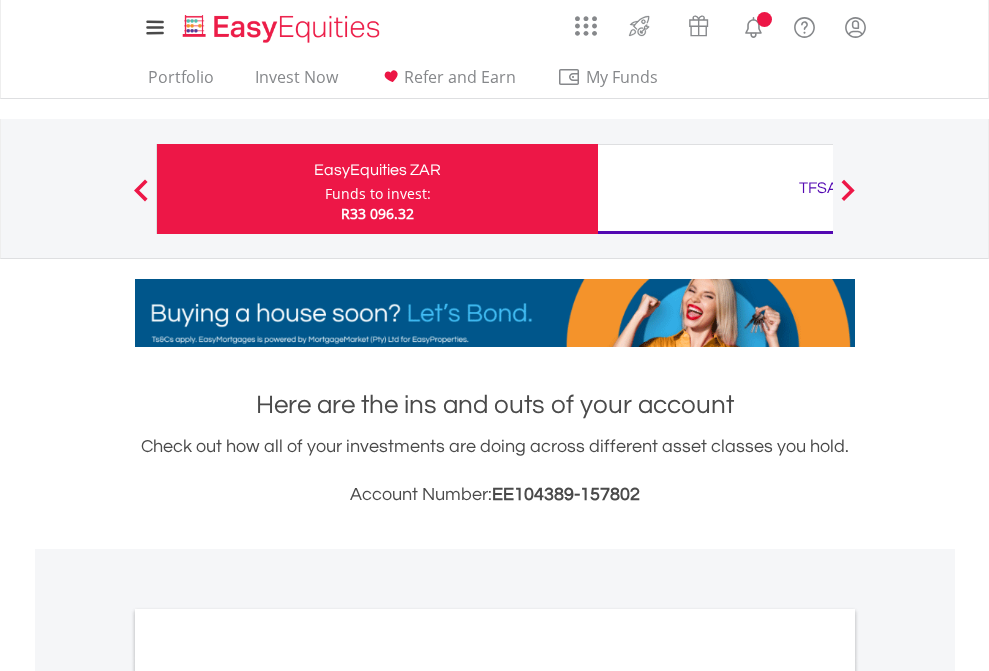 scroll, scrollTop: 0, scrollLeft: 0, axis: both 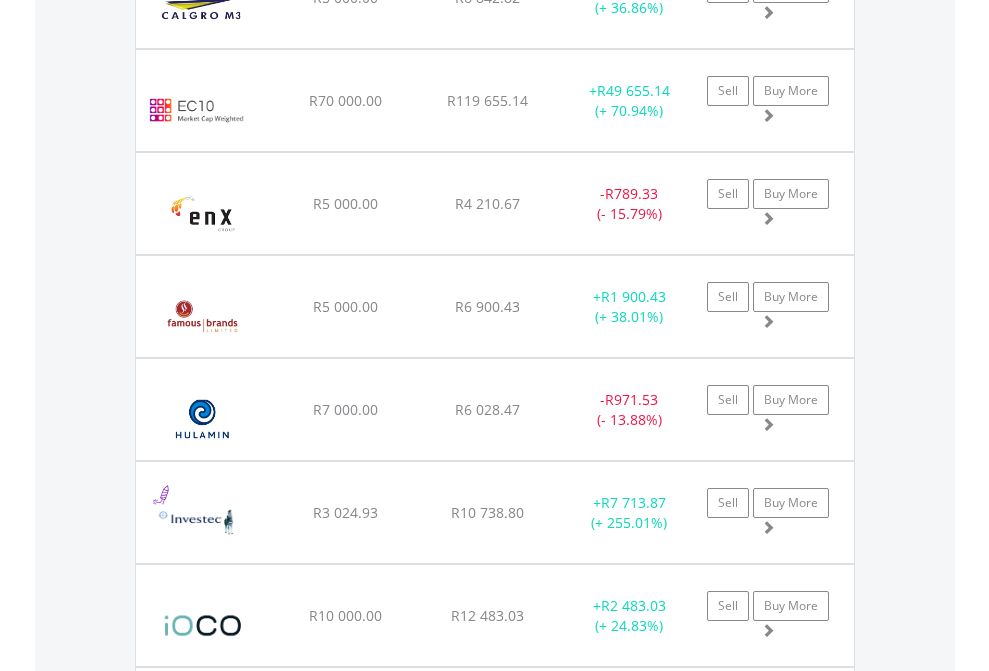 click on "TFSA" at bounding box center [818, -2157] 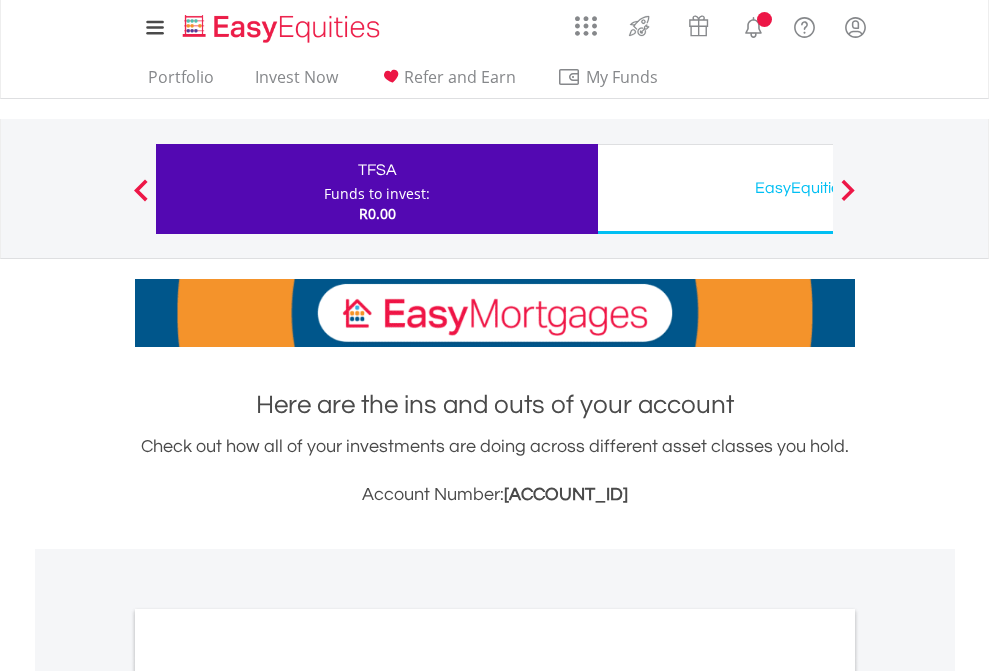 scroll, scrollTop: 1202, scrollLeft: 0, axis: vertical 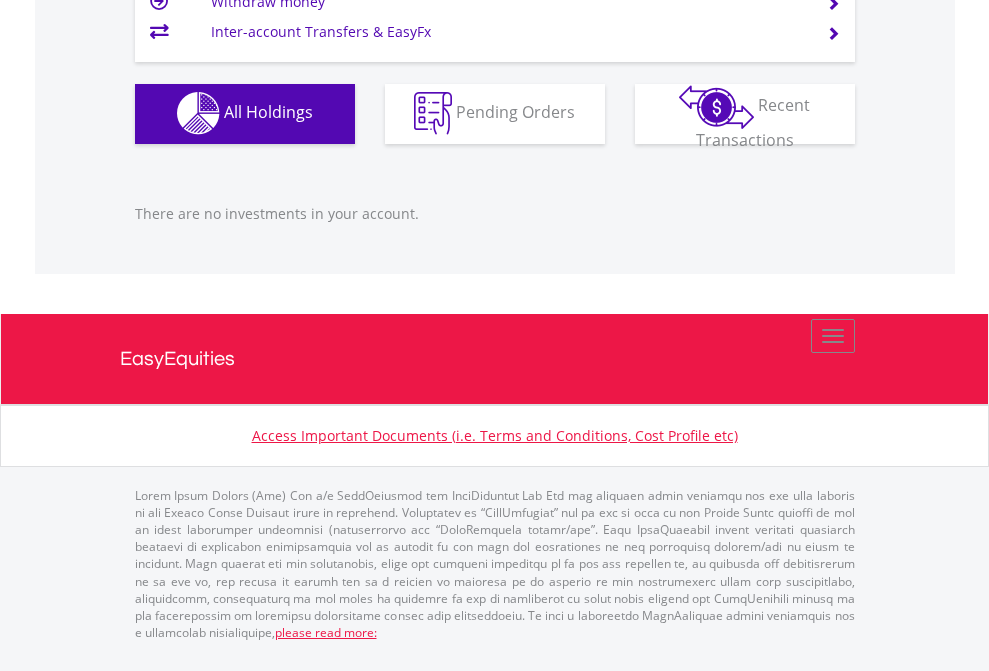 click on "EasyEquities USD" at bounding box center [818, -1142] 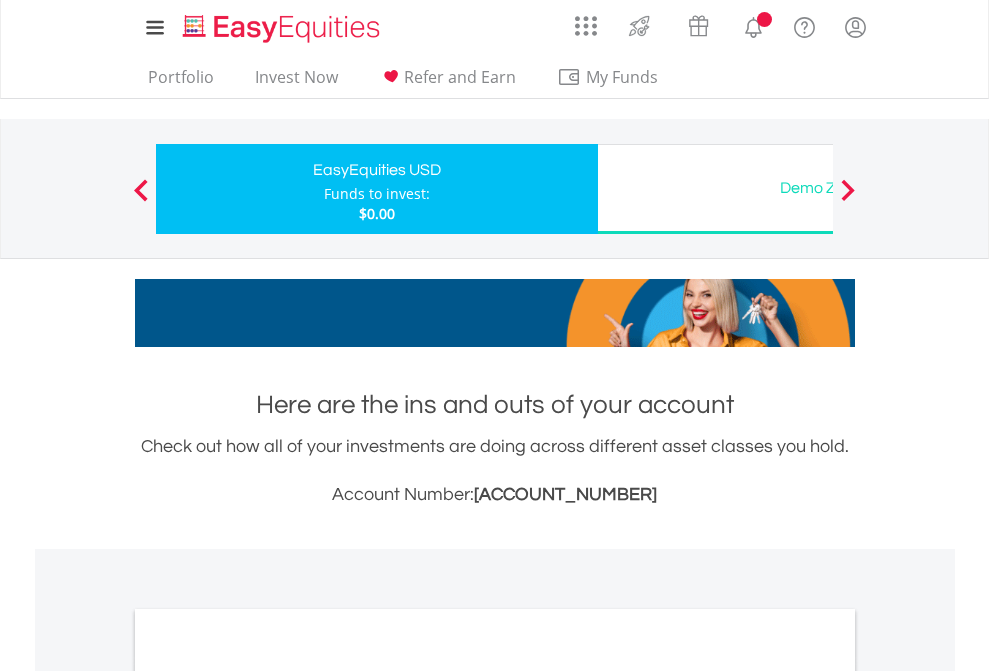 scroll, scrollTop: 1202, scrollLeft: 0, axis: vertical 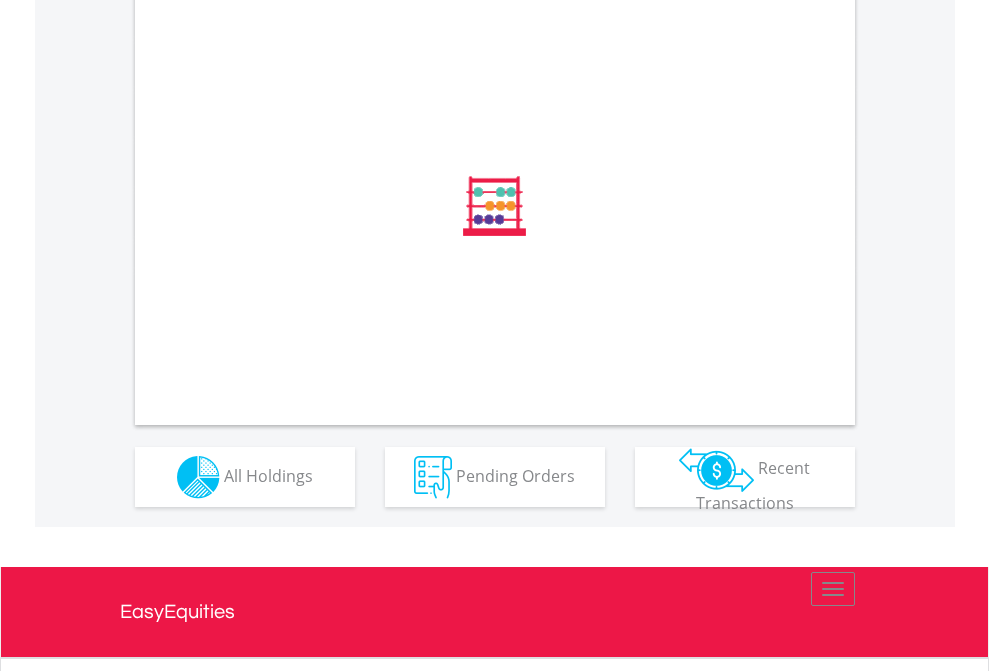 click on "All Holdings" at bounding box center [268, 475] 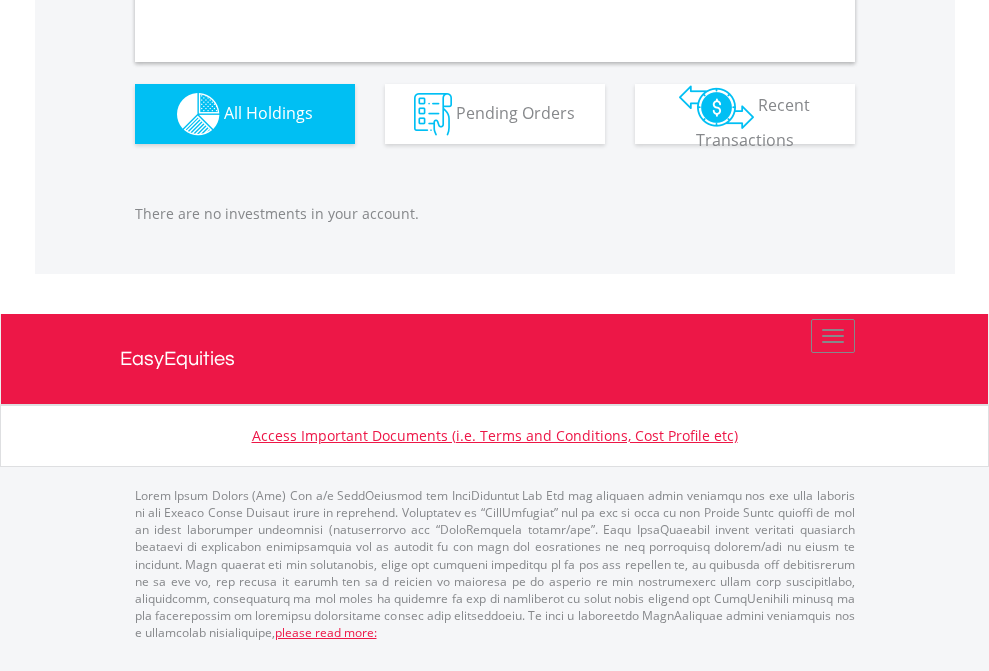scroll, scrollTop: 1980, scrollLeft: 0, axis: vertical 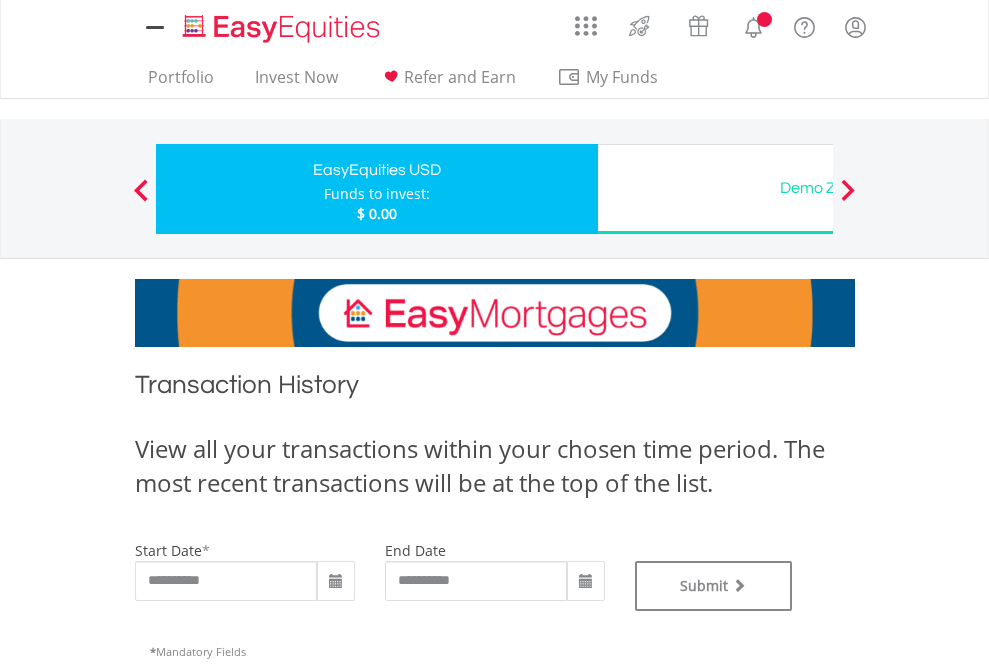 type on "**********" 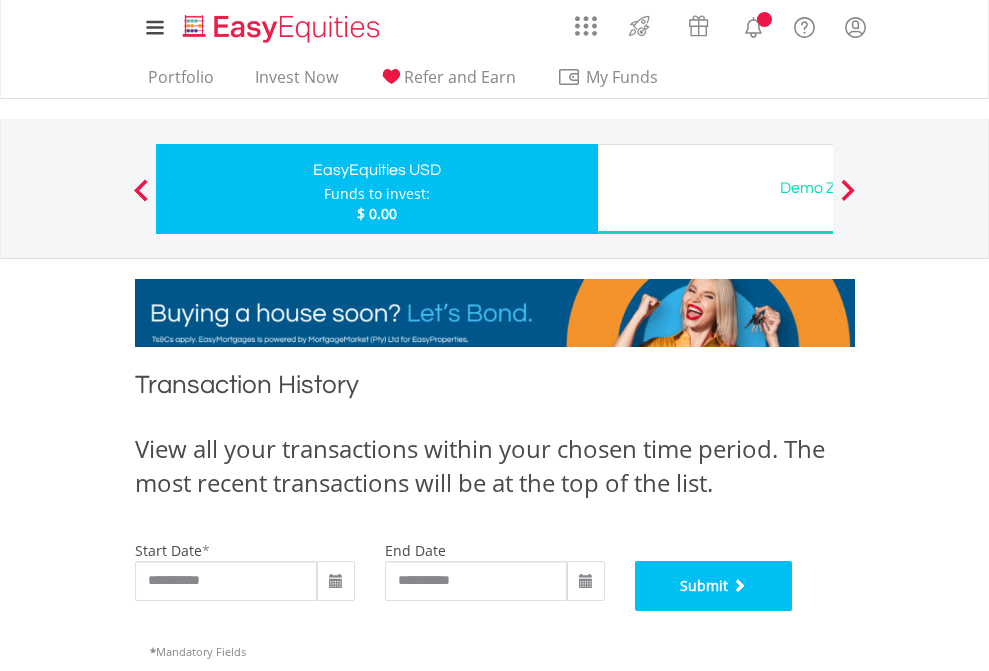 click on "Submit" at bounding box center [714, 586] 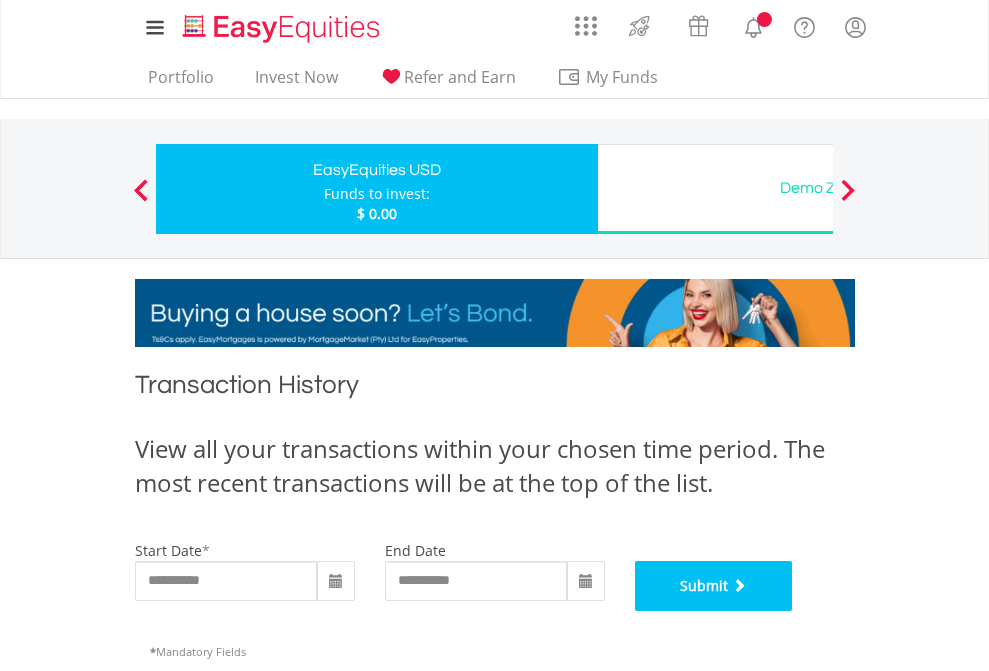 scroll, scrollTop: 811, scrollLeft: 0, axis: vertical 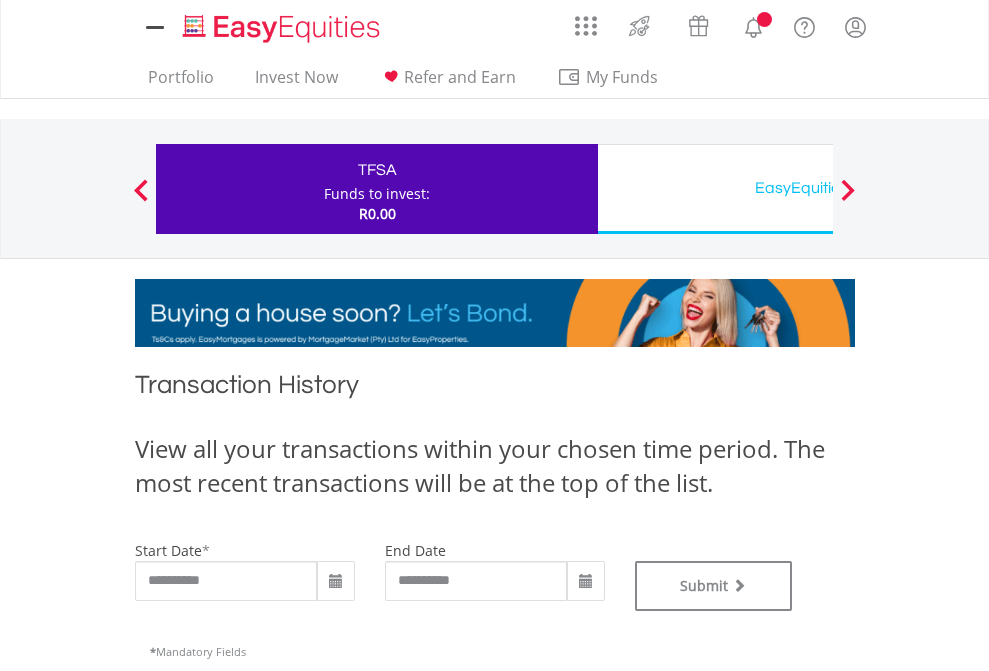 click on "EasyEquities USD" at bounding box center [818, 188] 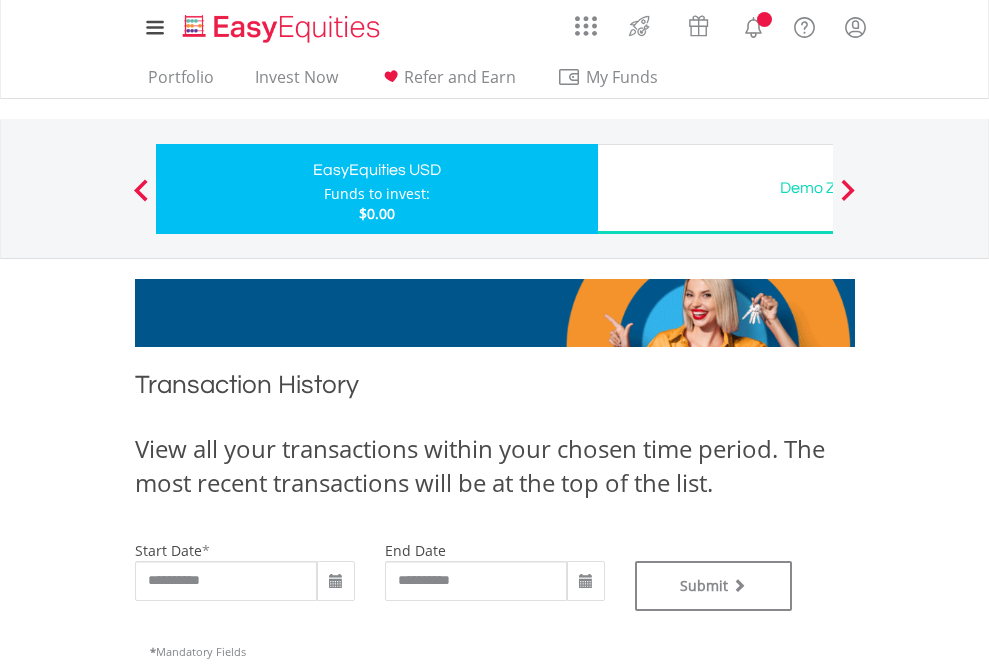 scroll, scrollTop: 0, scrollLeft: 0, axis: both 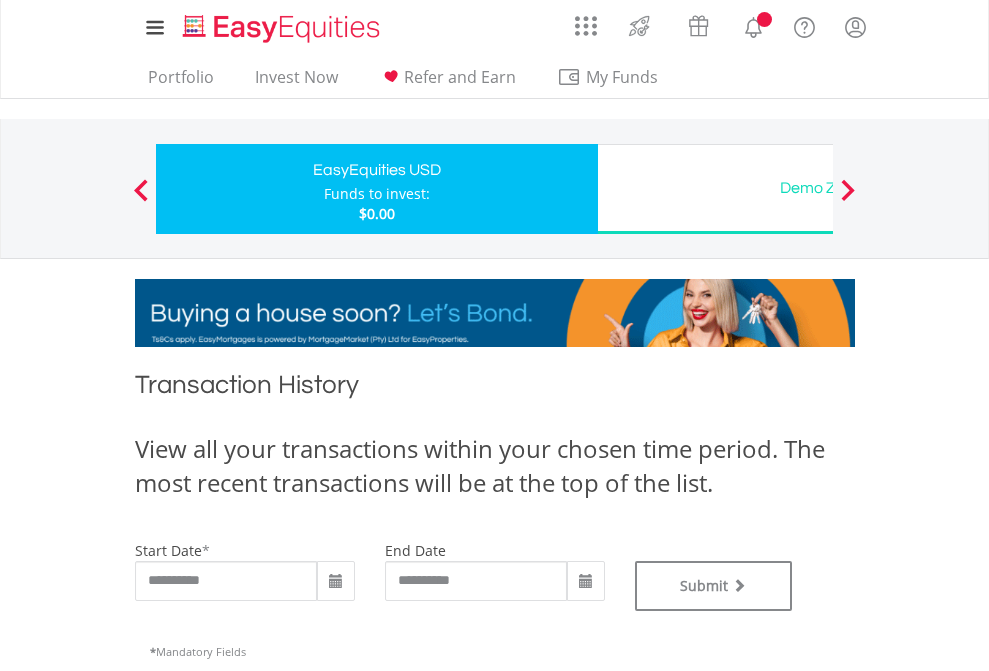 type on "**********" 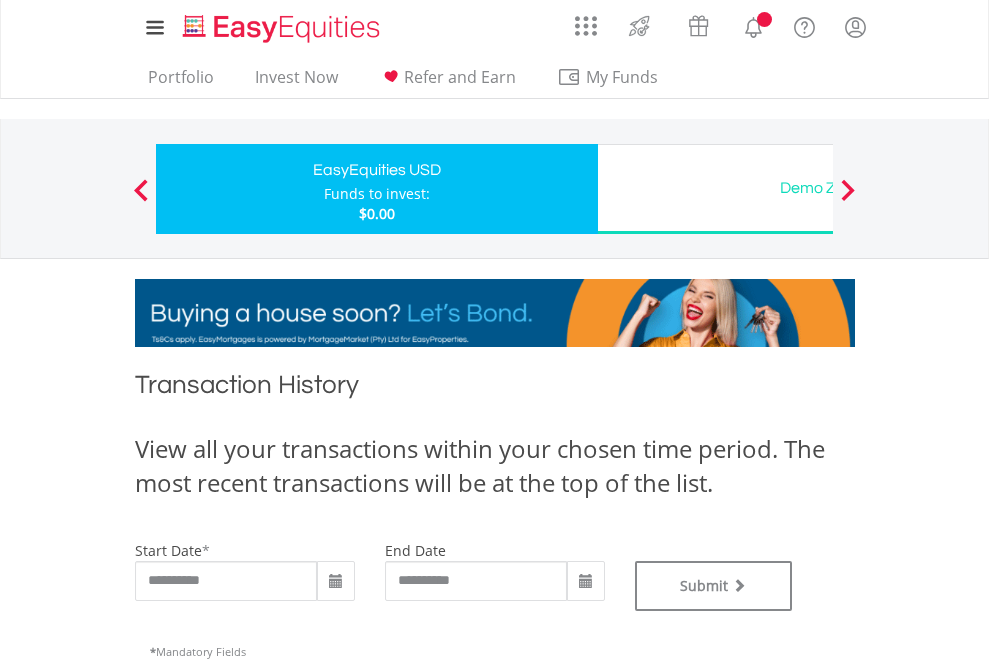 type on "**********" 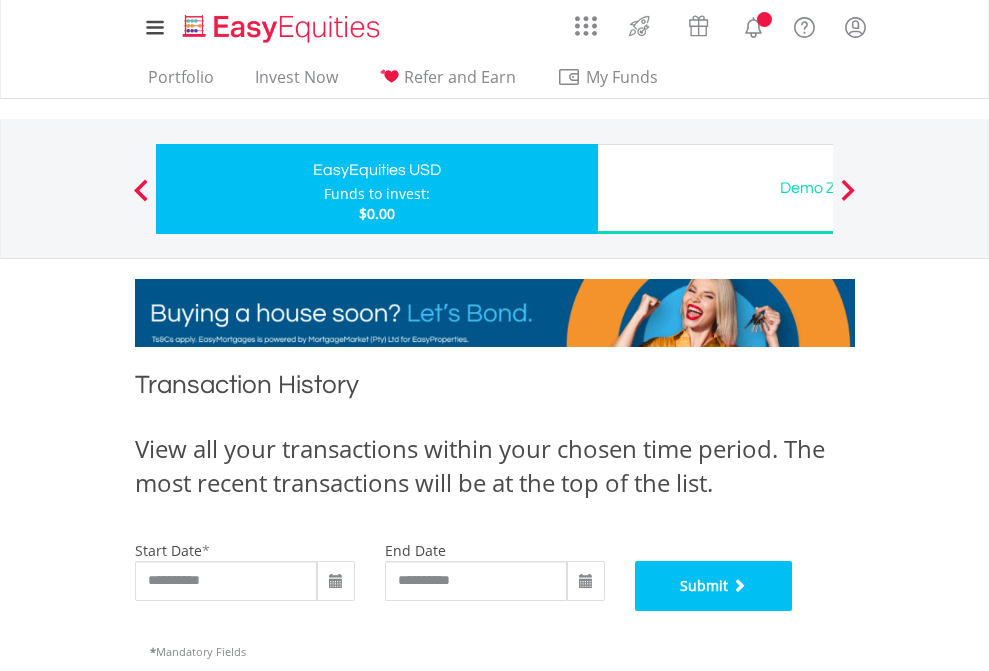click on "Submit" at bounding box center (714, 586) 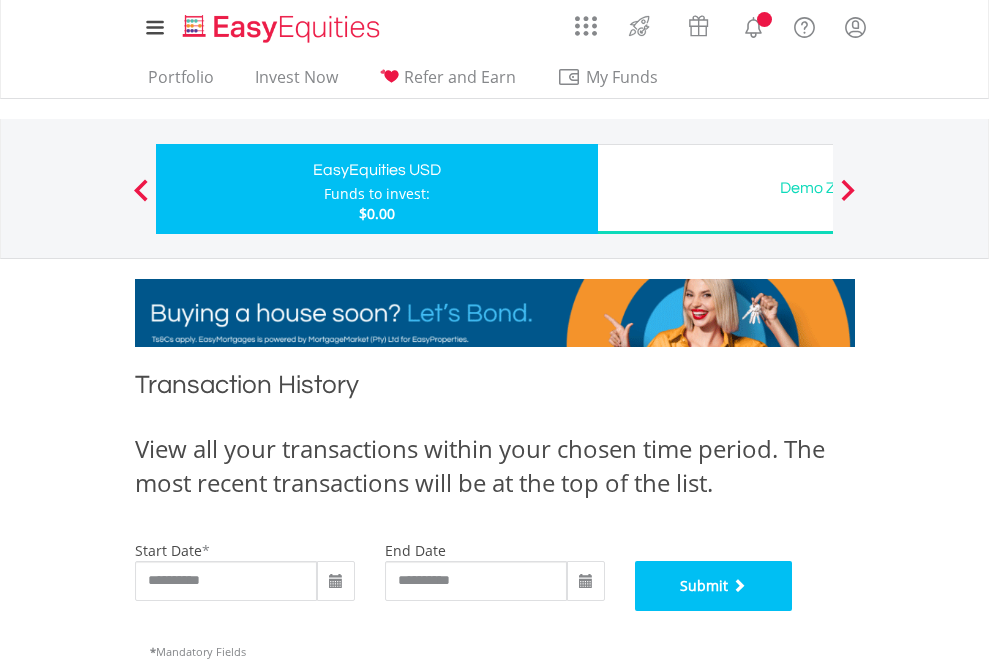 scroll, scrollTop: 811, scrollLeft: 0, axis: vertical 